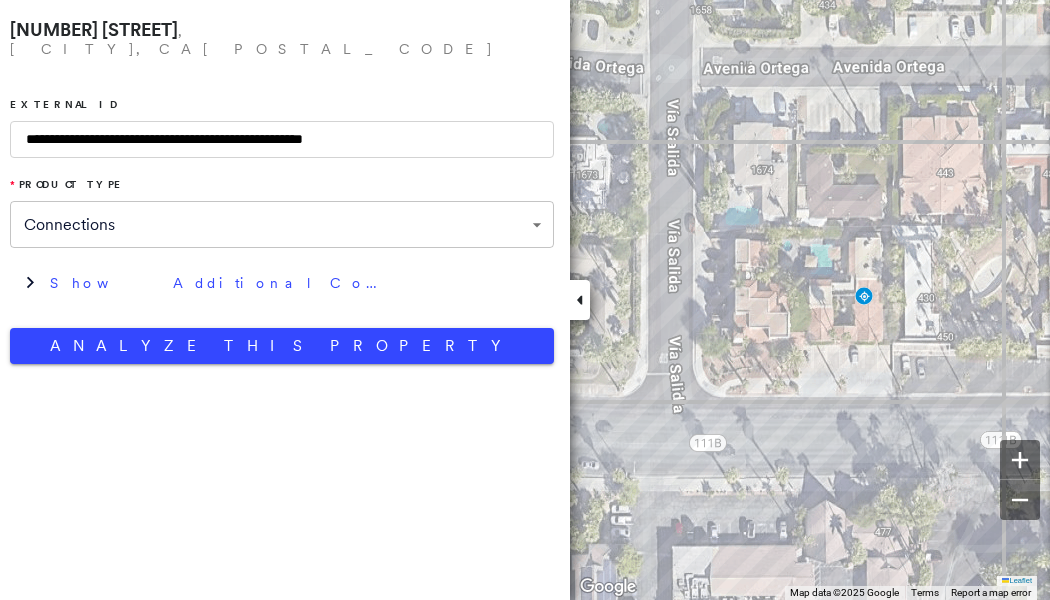 scroll, scrollTop: 0, scrollLeft: 0, axis: both 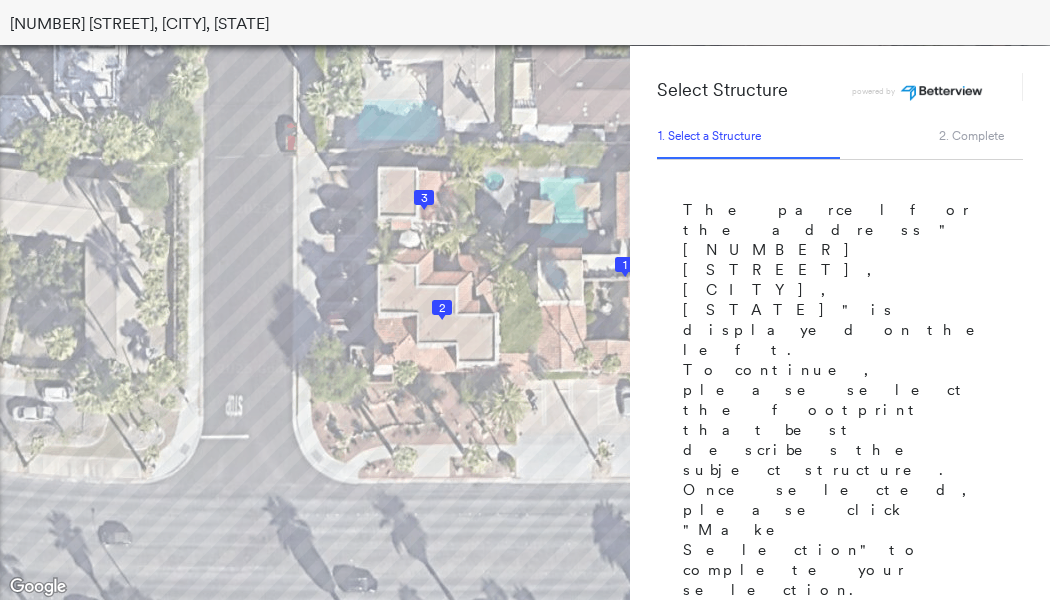 click on "1" at bounding box center [625, 265] 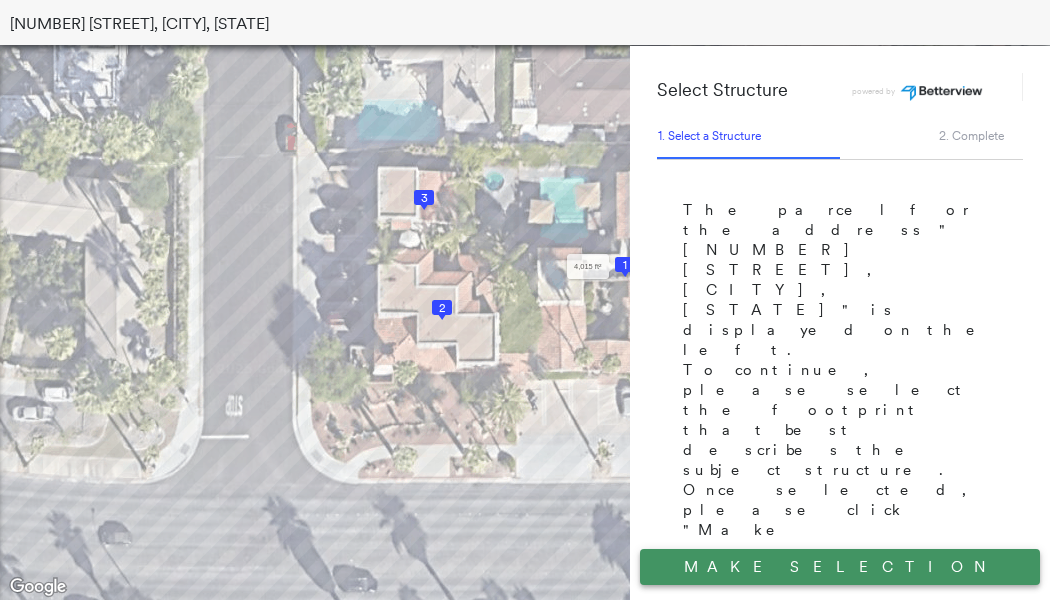 click on "Make Selection" at bounding box center [840, 567] 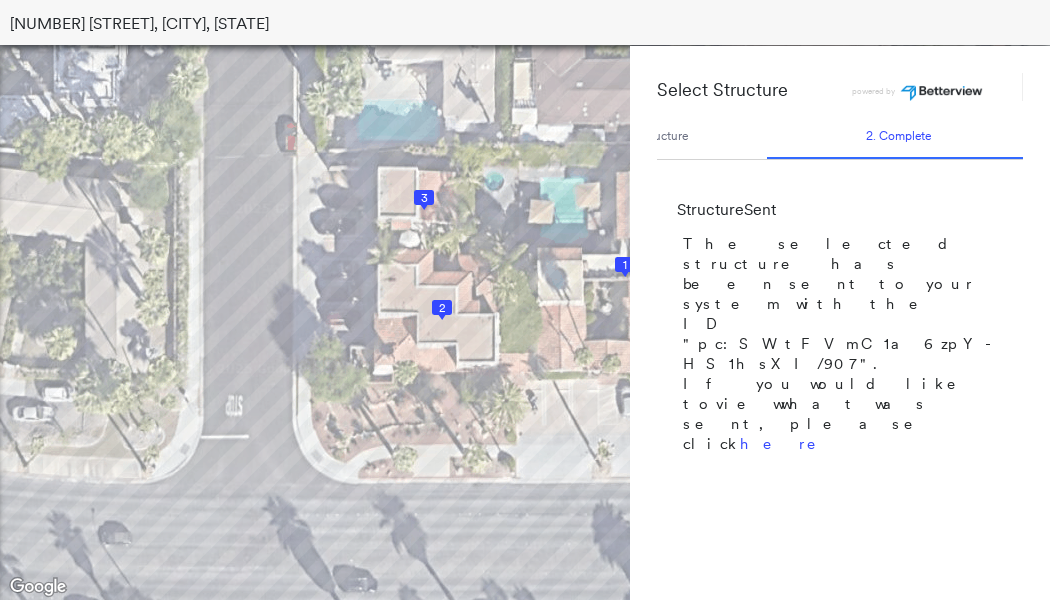 scroll, scrollTop: 0, scrollLeft: 78, axis: horizontal 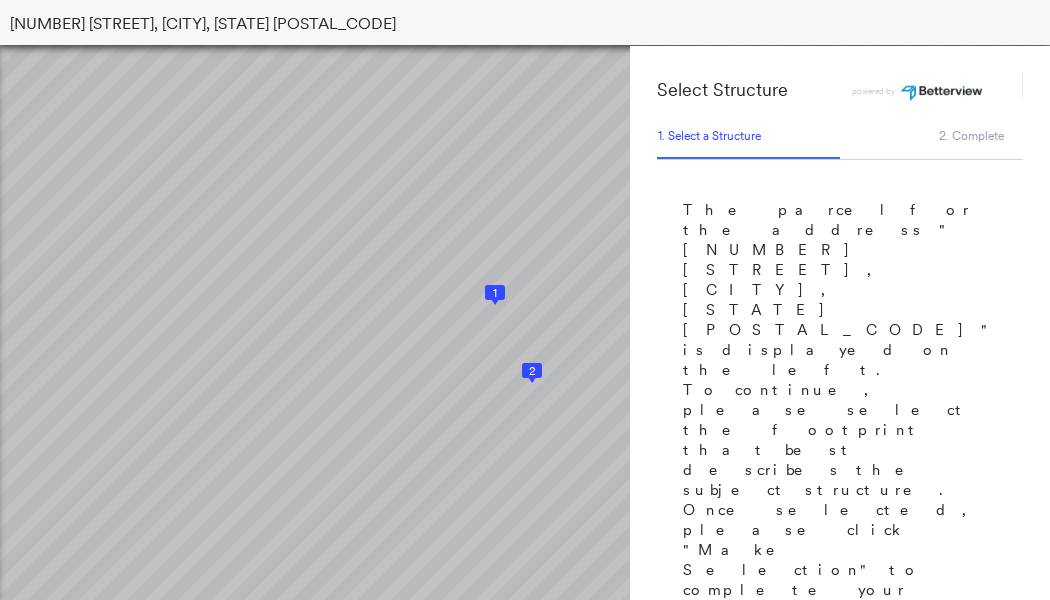 click on "1" at bounding box center (495, 293) 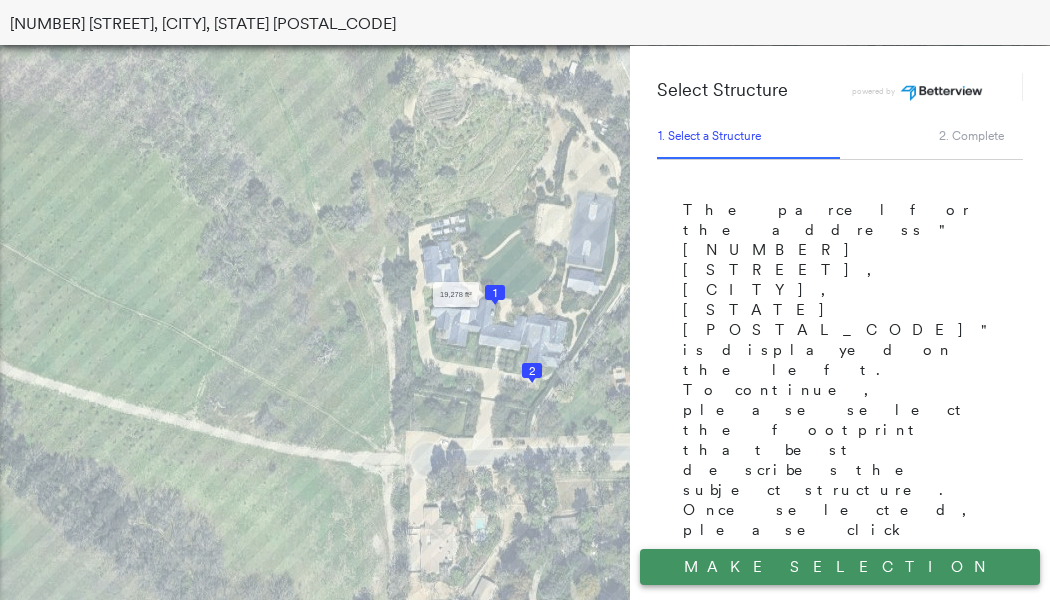 click on "Make Selection" at bounding box center [840, 567] 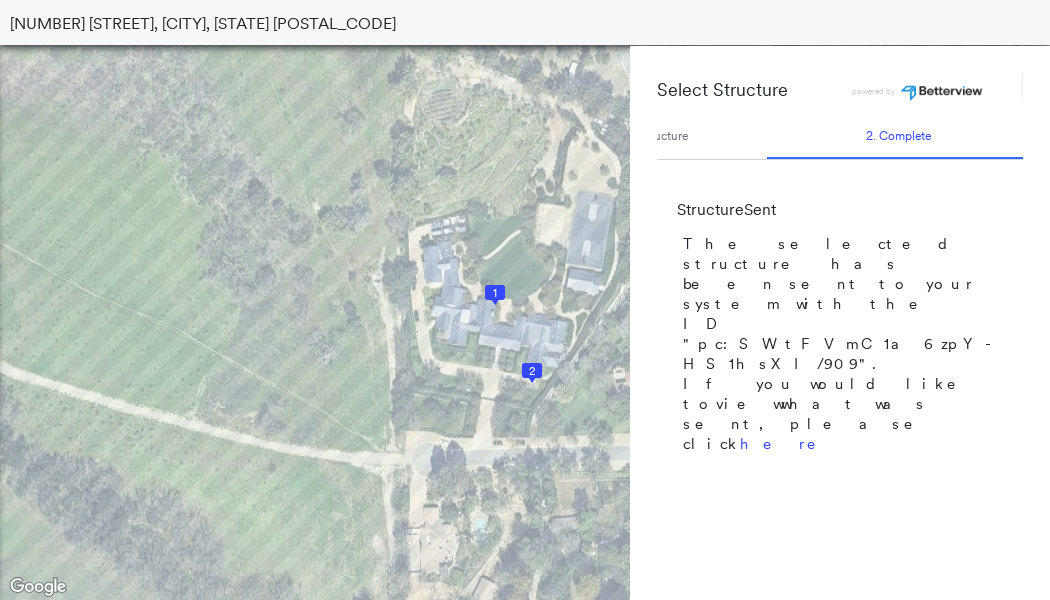 scroll, scrollTop: 0, scrollLeft: 78, axis: horizontal 